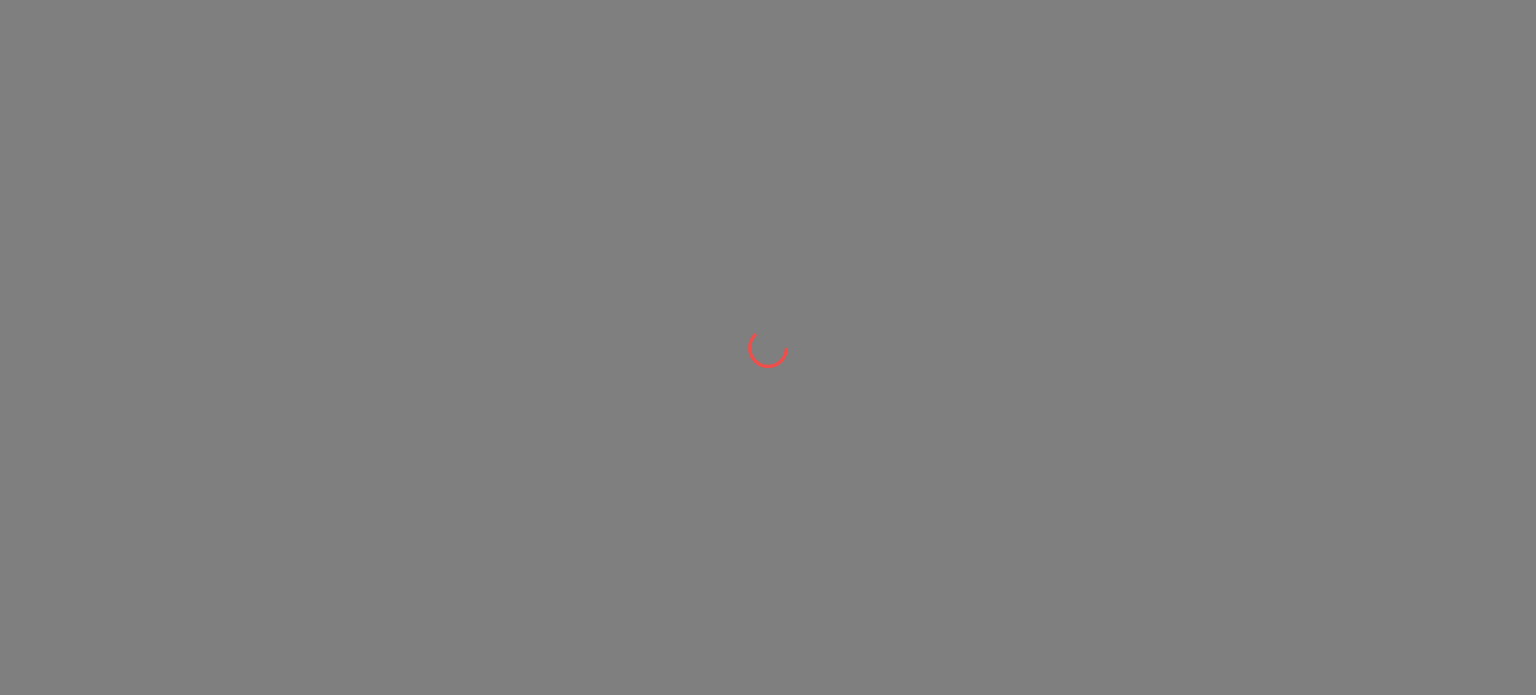 scroll, scrollTop: 0, scrollLeft: 0, axis: both 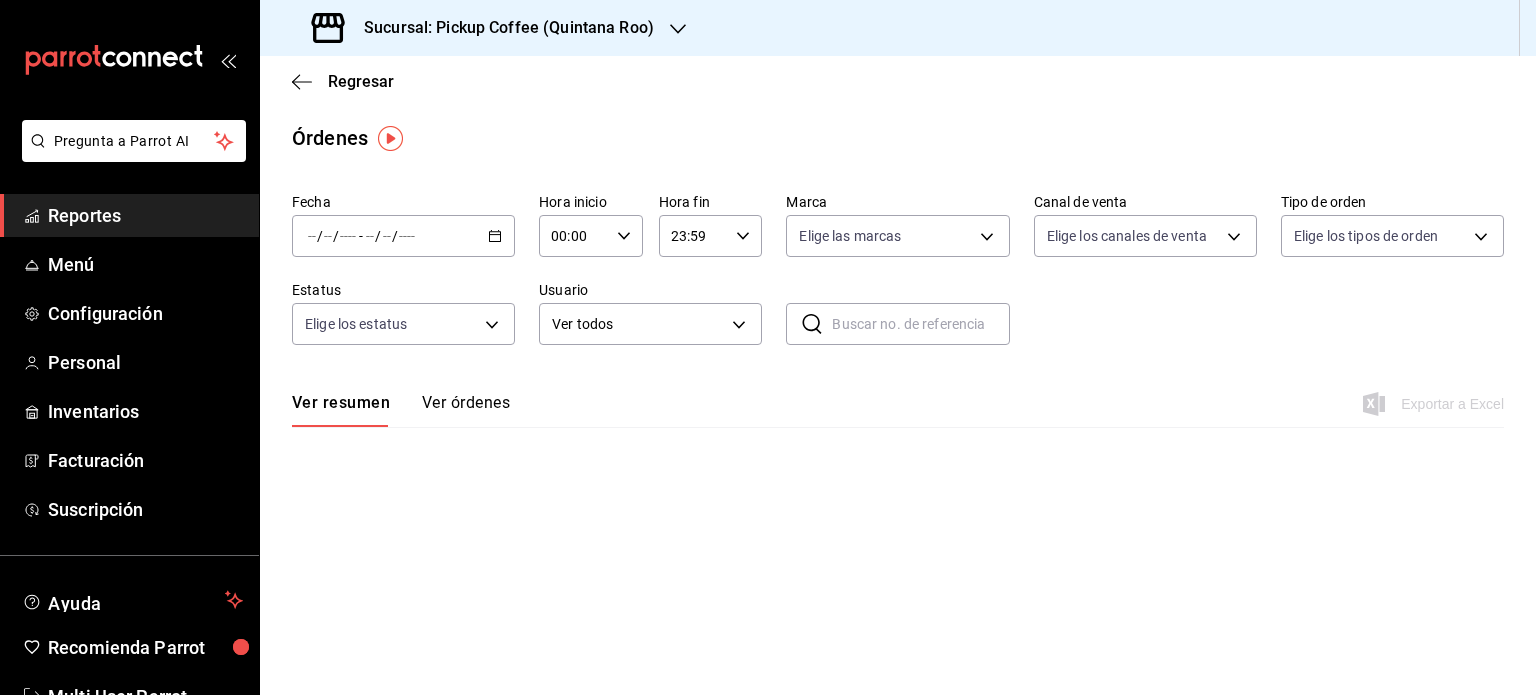 click on "Reportes" at bounding box center [145, 215] 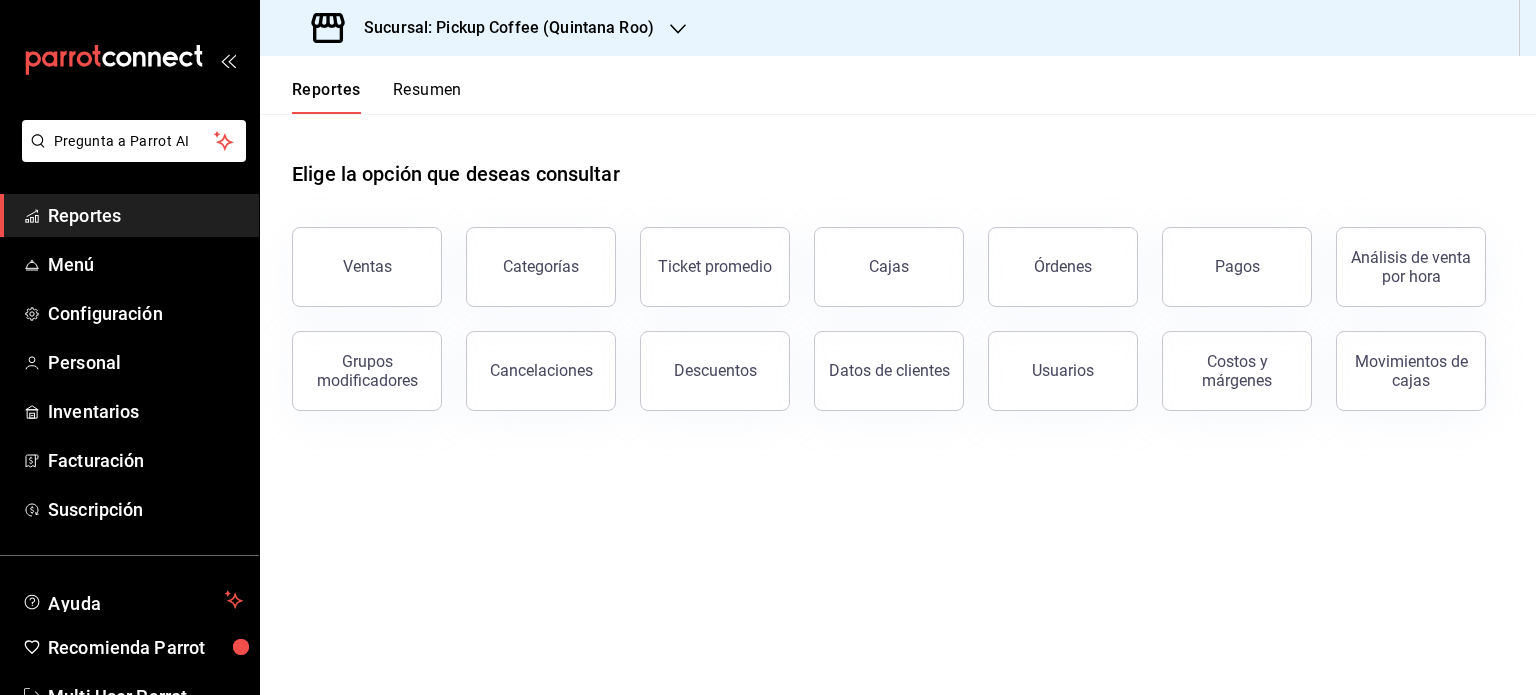 click on "Resumen" at bounding box center (427, 97) 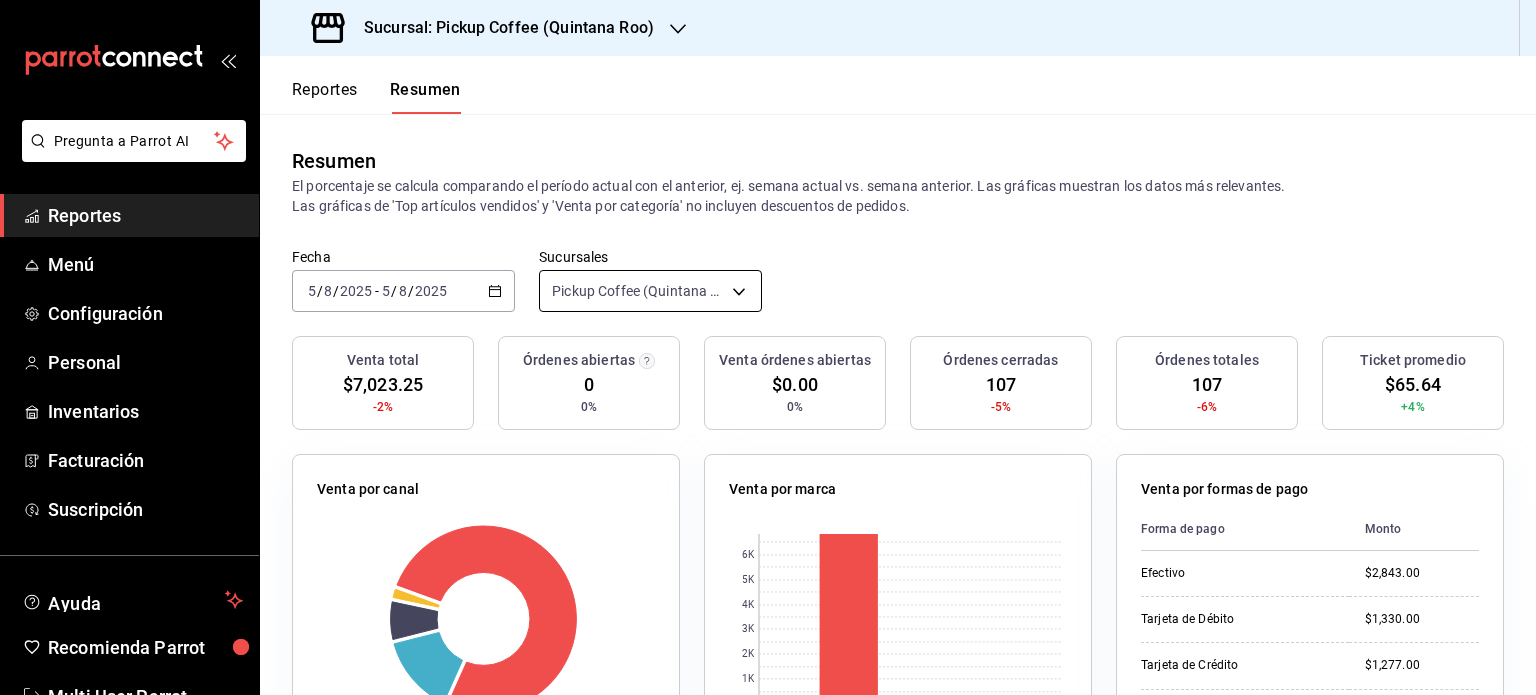 click on "Pregunta a Parrot AI Reportes   Menú   Configuración   Personal   Inventarios   Facturación   Suscripción   Ayuda Recomienda Parrot   Multi User Parrot   Sugerir nueva función   Sucursal: Pickup Coffee ([REGION]) Reportes Resumen Resumen El porcentaje se calcula comparando el período actual con el anterior, ej. semana actual vs. semana anterior. Las gráficas muestran los datos más relevantes.  Las gráficas de 'Top artículos vendidos' y 'Venta por categoría' no incluyen descuentos de pedidos. Fecha [DATE] [DATE] - [DATE] [DATE] Sucursales Pickup Coffee ([REGION]) [object Object] Venta total $7,023.25 -2% Órdenes abiertas 0 0% Venta órdenes abiertas $0.00 0% Órdenes cerradas 107 -5% Órdenes totales 107 -6% Ticket promedio $65.64 +4% Venta por canal Canal Porcentaje Monto Sucursal 77.6% $5,450.00 DiDi Food 14.05% $986.70 Rappi 6.77% $475.55 Uber Eats 1.58% $111.00 Venta por marca  0 1K 2K 3K 4K 5K 6K Marca Monto Pickup Coffee - [REGION] $6,836.85 $186.40 Monto Didi" at bounding box center (768, 347) 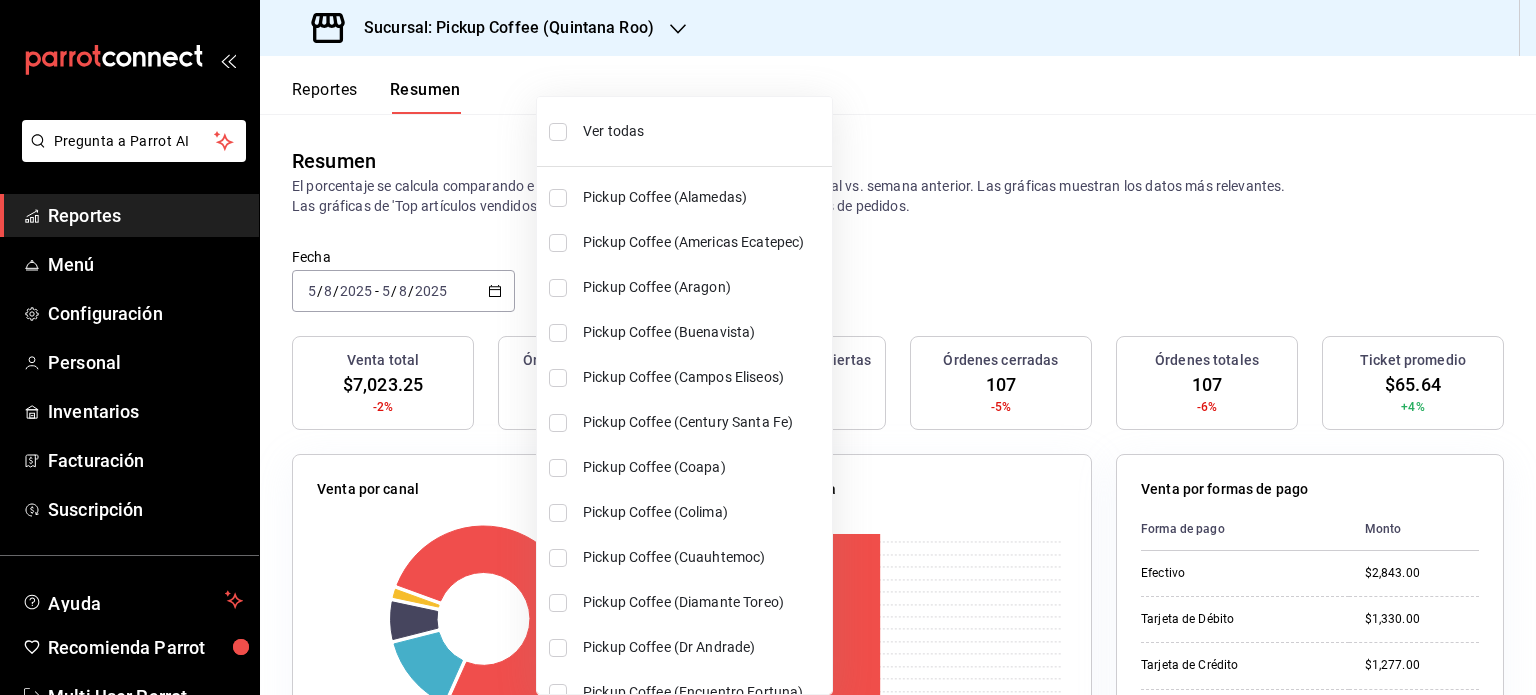 click on "Ver todas" at bounding box center (703, 131) 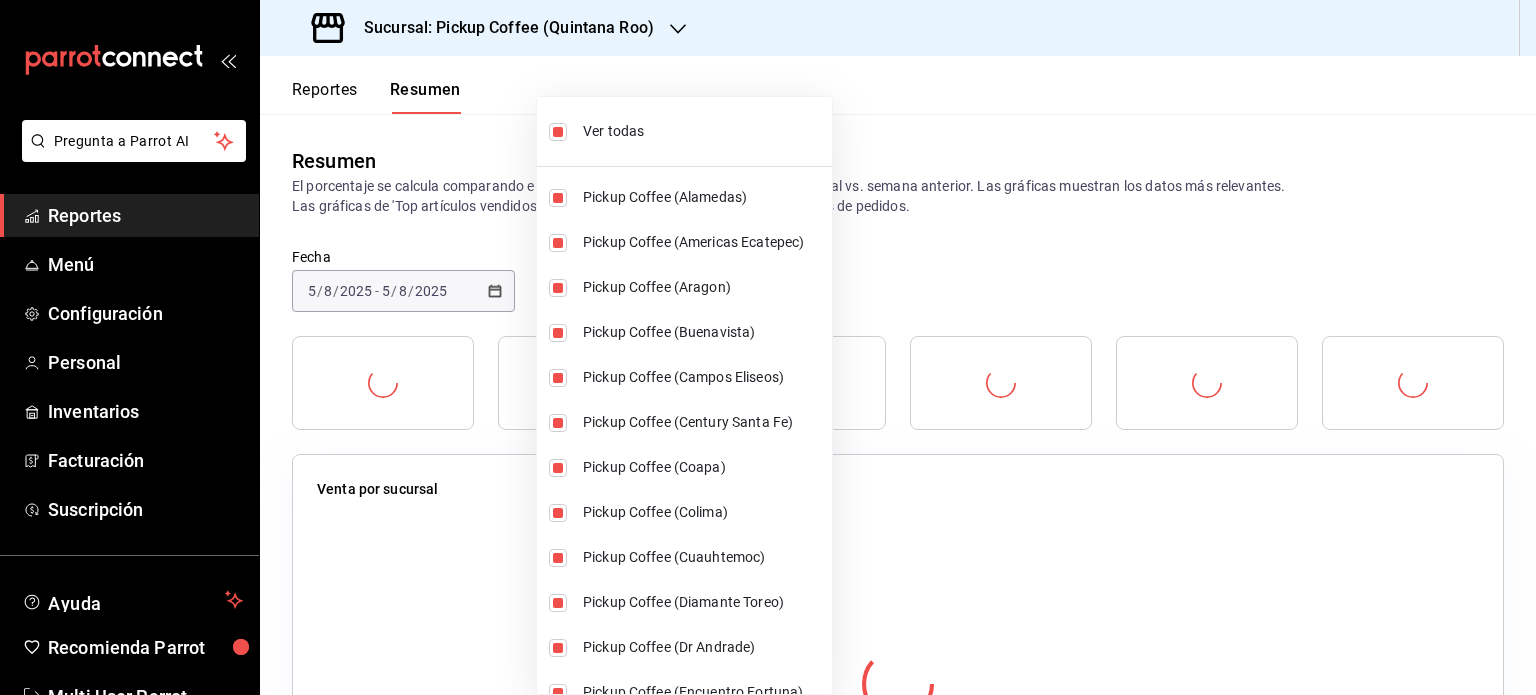 click at bounding box center [768, 347] 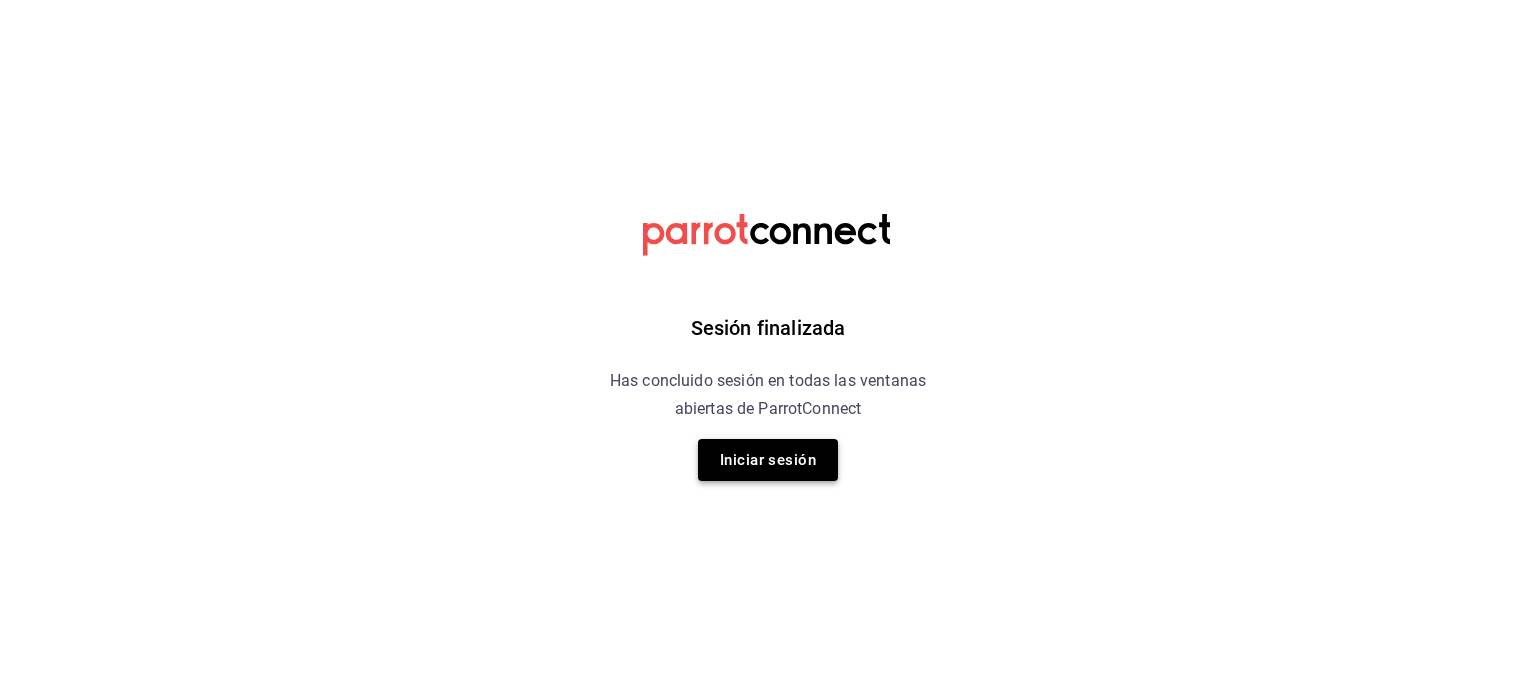 click on "Iniciar sesión" at bounding box center [768, 460] 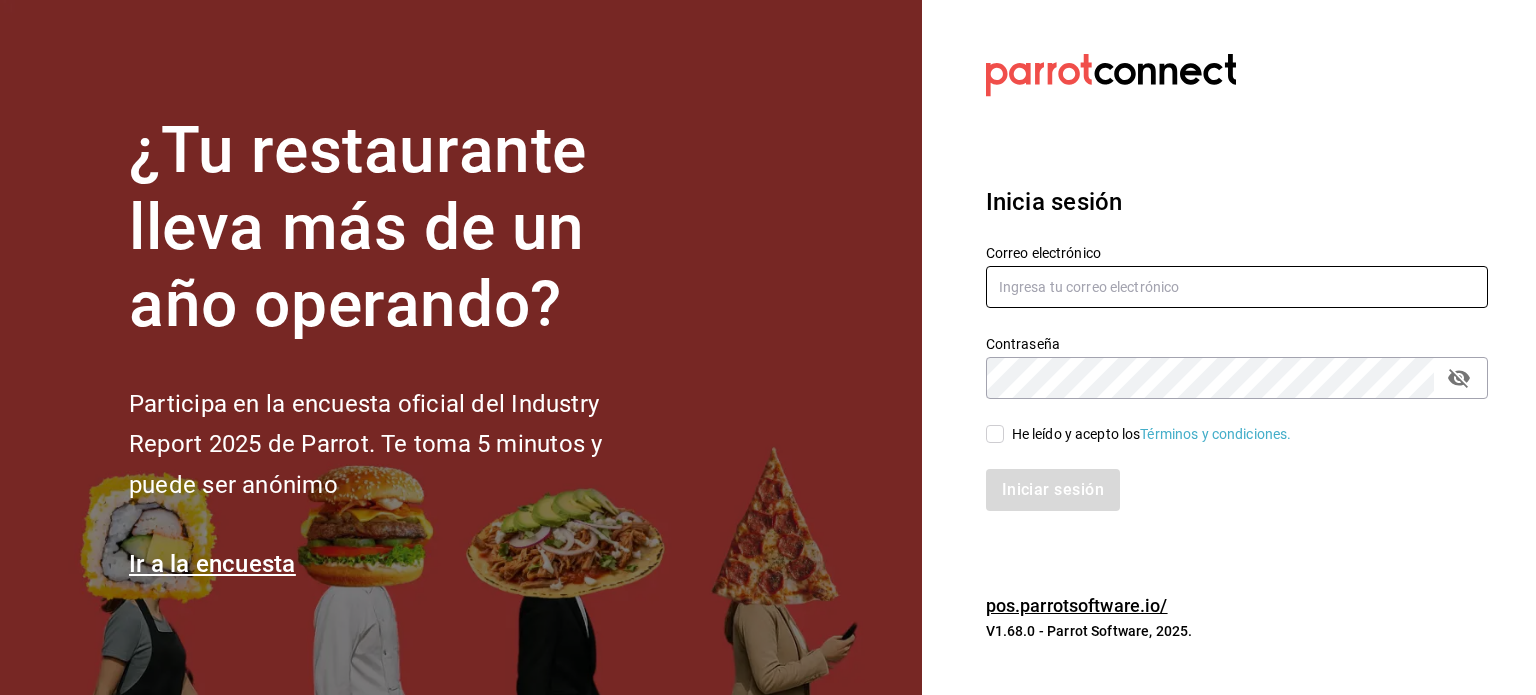 type on "multiuser@pickup.com" 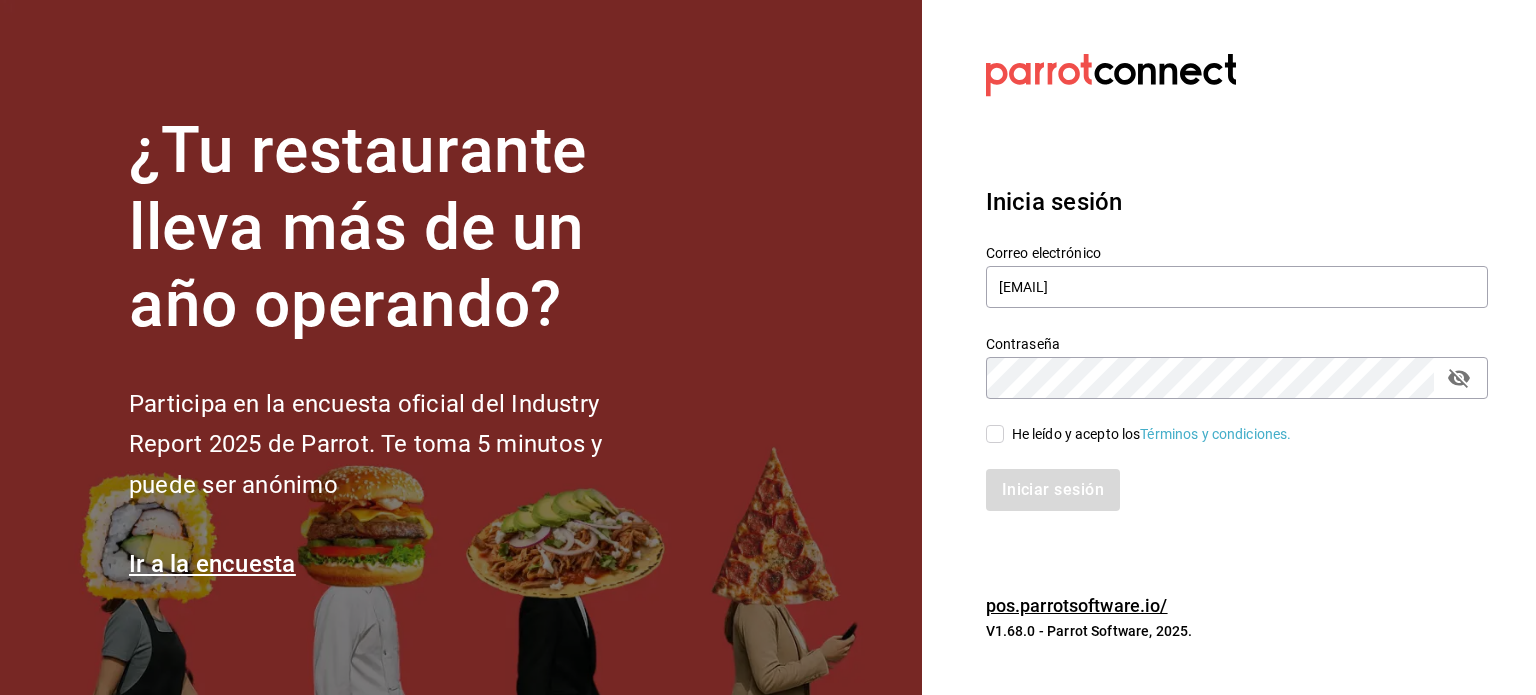 click on "He leído y acepto los  Términos y condiciones." at bounding box center (995, 434) 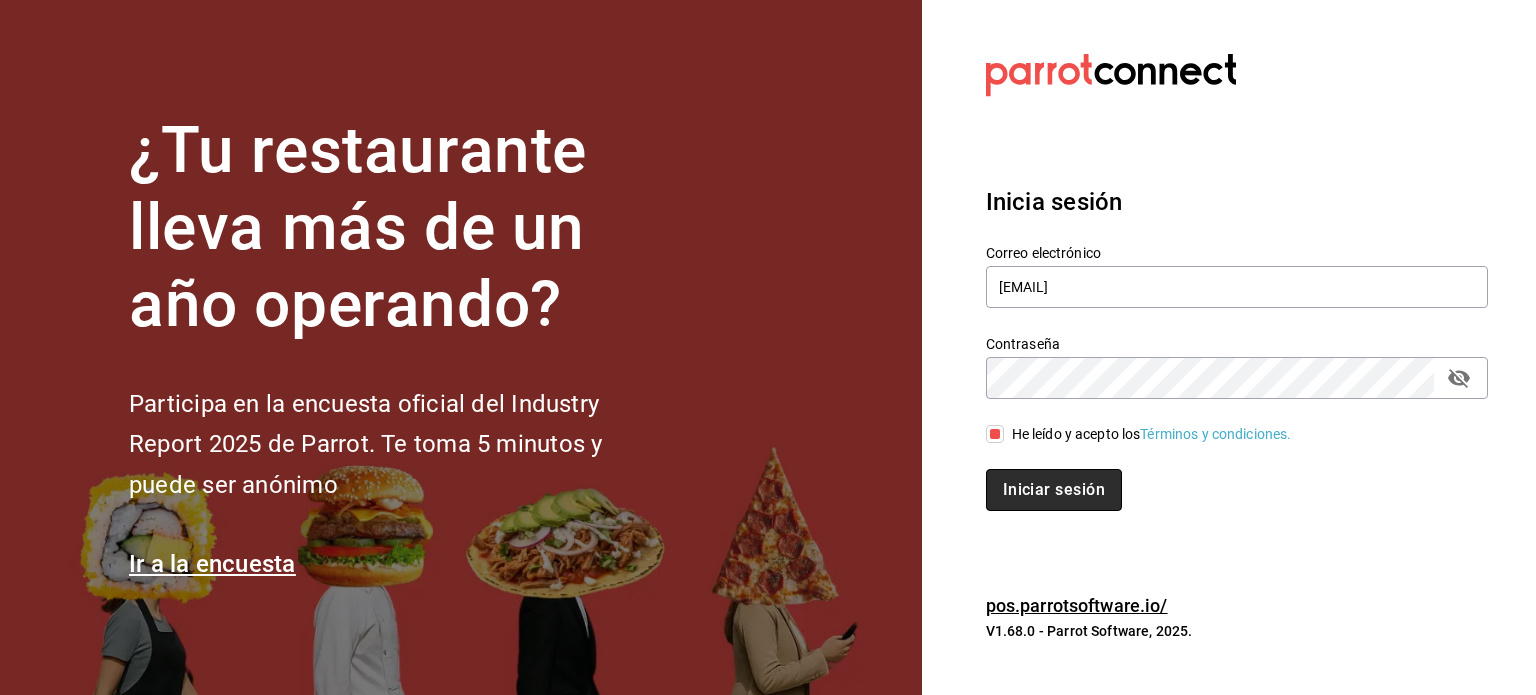 click on "Iniciar sesión" at bounding box center (1054, 490) 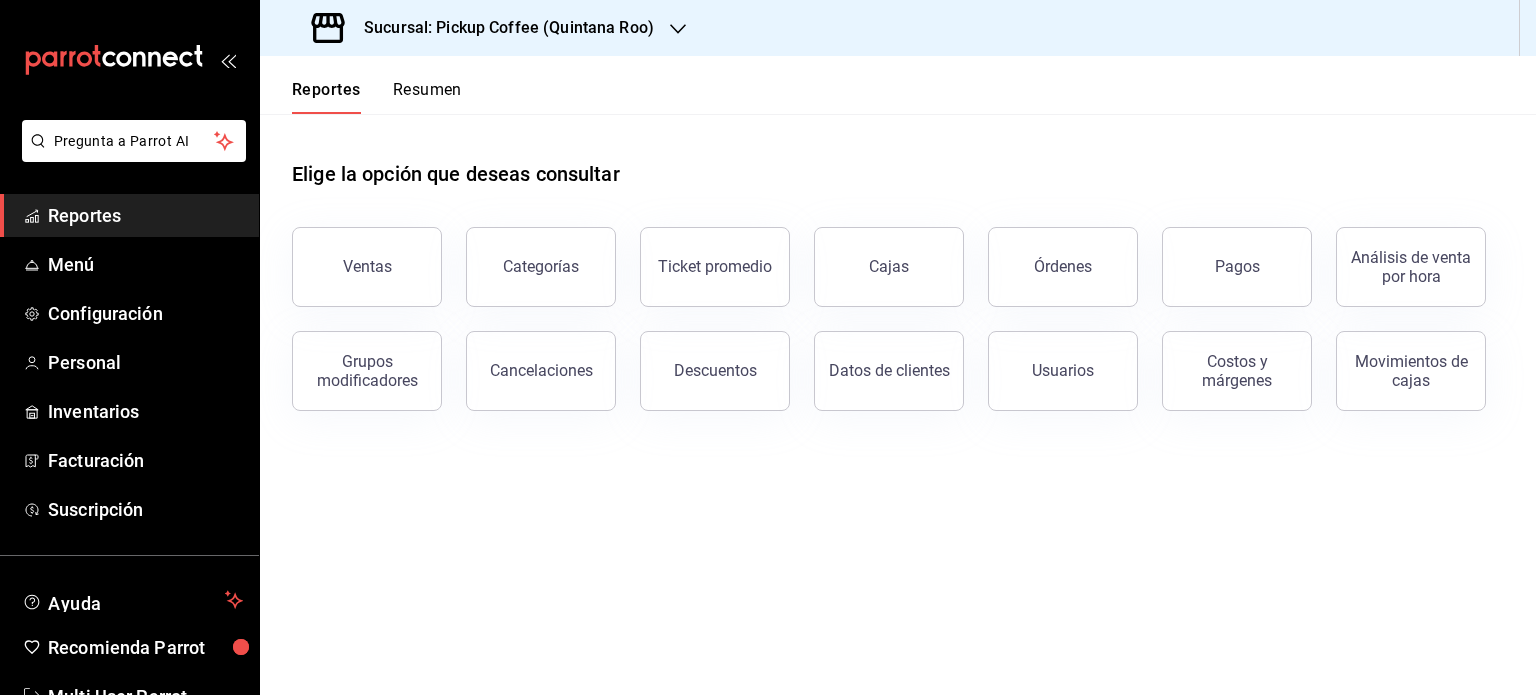 scroll, scrollTop: 0, scrollLeft: 0, axis: both 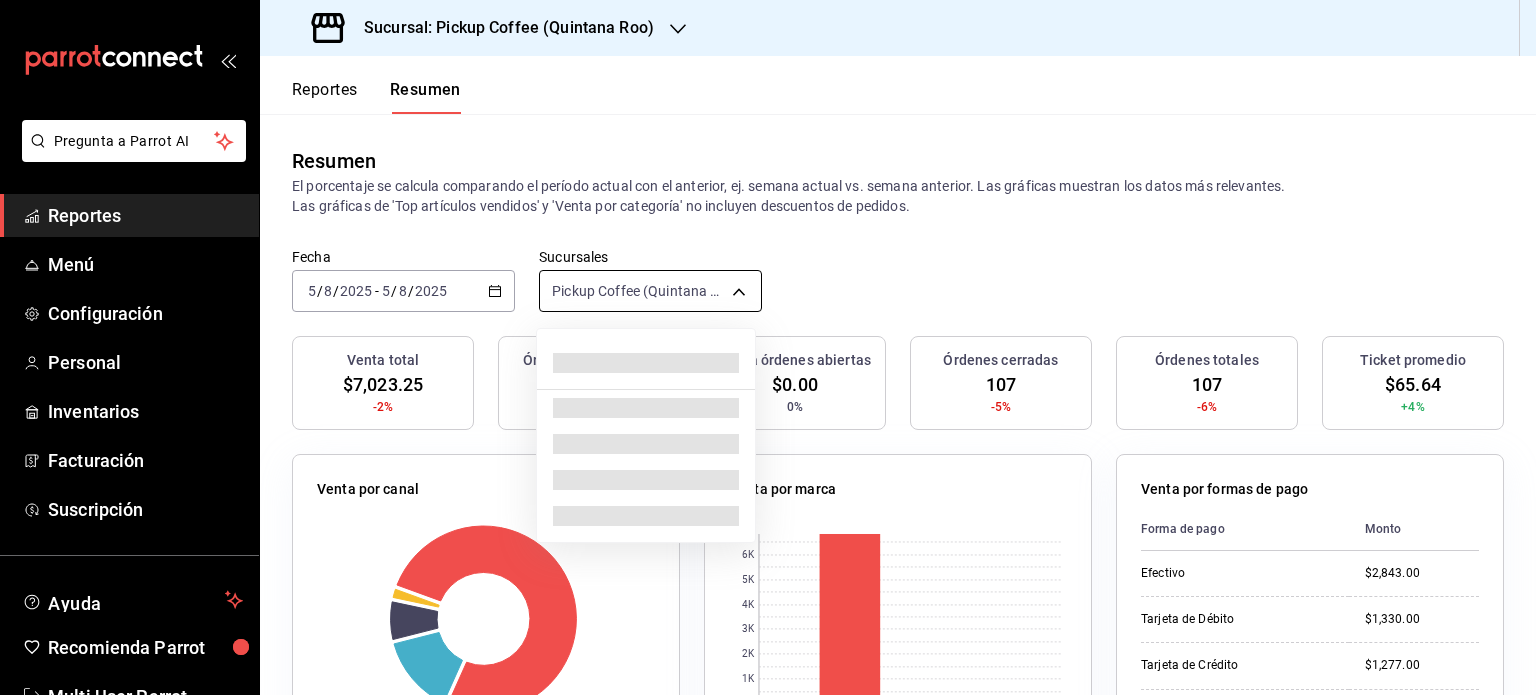 click on "Pregunta a Parrot AI Reportes   Menú   Configuración   Personal   Inventarios   Facturación   Suscripción   Ayuda Recomienda Parrot   Multi User Parrot   Sugerir nueva función   Sucursal: Pickup Coffee ([REGION]) Reportes Resumen Resumen El porcentaje se calcula comparando el período actual con el anterior, ej. semana actual vs. semana anterior. Las gráficas muestran los datos más relevantes.  Las gráficas de 'Top artículos vendidos' y 'Venta por categoría' no incluyen descuentos de pedidos. Fecha [DATE] [DATE] - [DATE] [DATE] Sucursales Pickup Coffee ([REGION]) [object Object] Venta total $7,023.25 -2% Órdenes abiertas 0 0% Venta órdenes abiertas $0.00 0% Órdenes cerradas 107 -5% Órdenes totales 107 -6% Ticket promedio $65.64 +4% Venta por canal Canal Porcentaje Monto Sucursal 77.6% $5,450.00 DiDi Food 14.05% $986.70 Rappi 6.77% $475.55 Uber Eats 1.58% $111.00 Venta por marca  0 1K 2K 3K 4K 5K 6K Marca Monto Pickup Coffee - [REGION] $6,836.85 $186.40 Monto Didi" at bounding box center [768, 347] 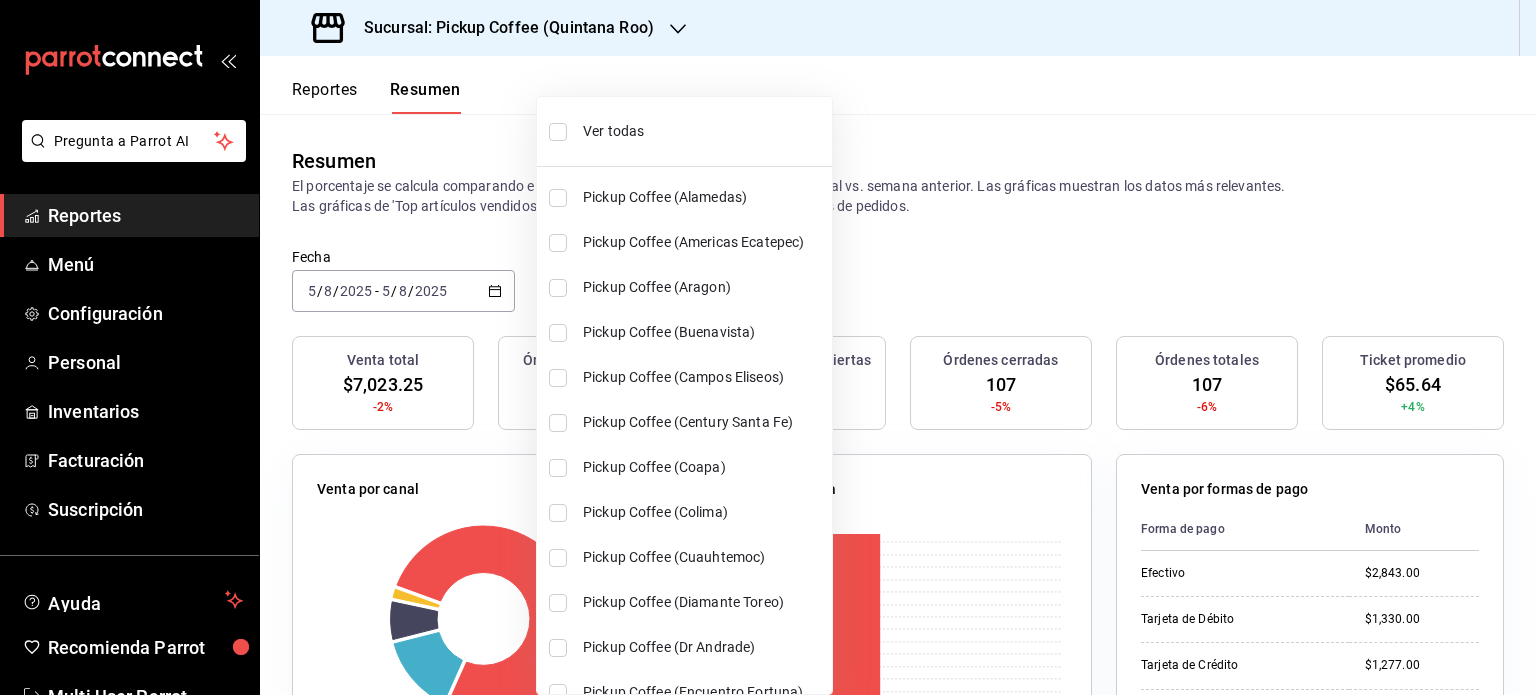 click on "Ver todas" at bounding box center [703, 131] 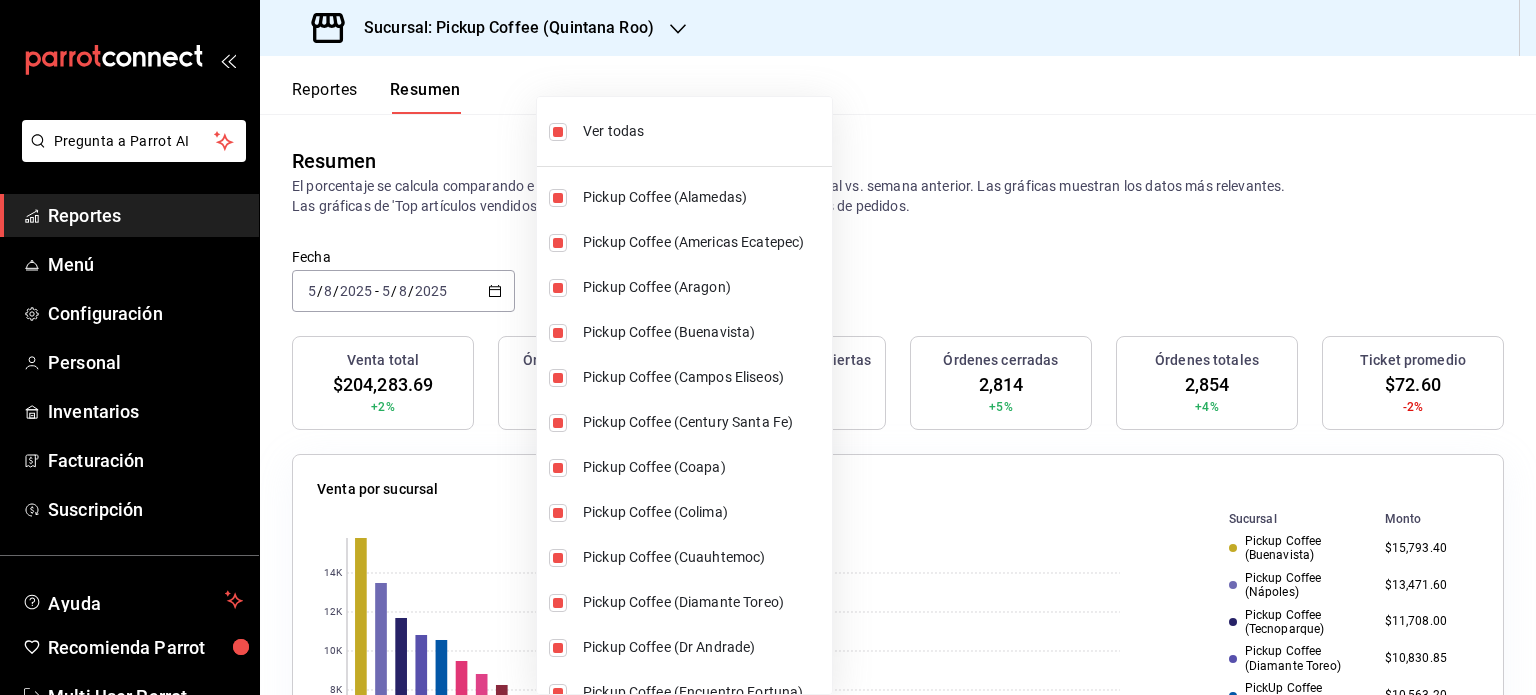 click at bounding box center (768, 347) 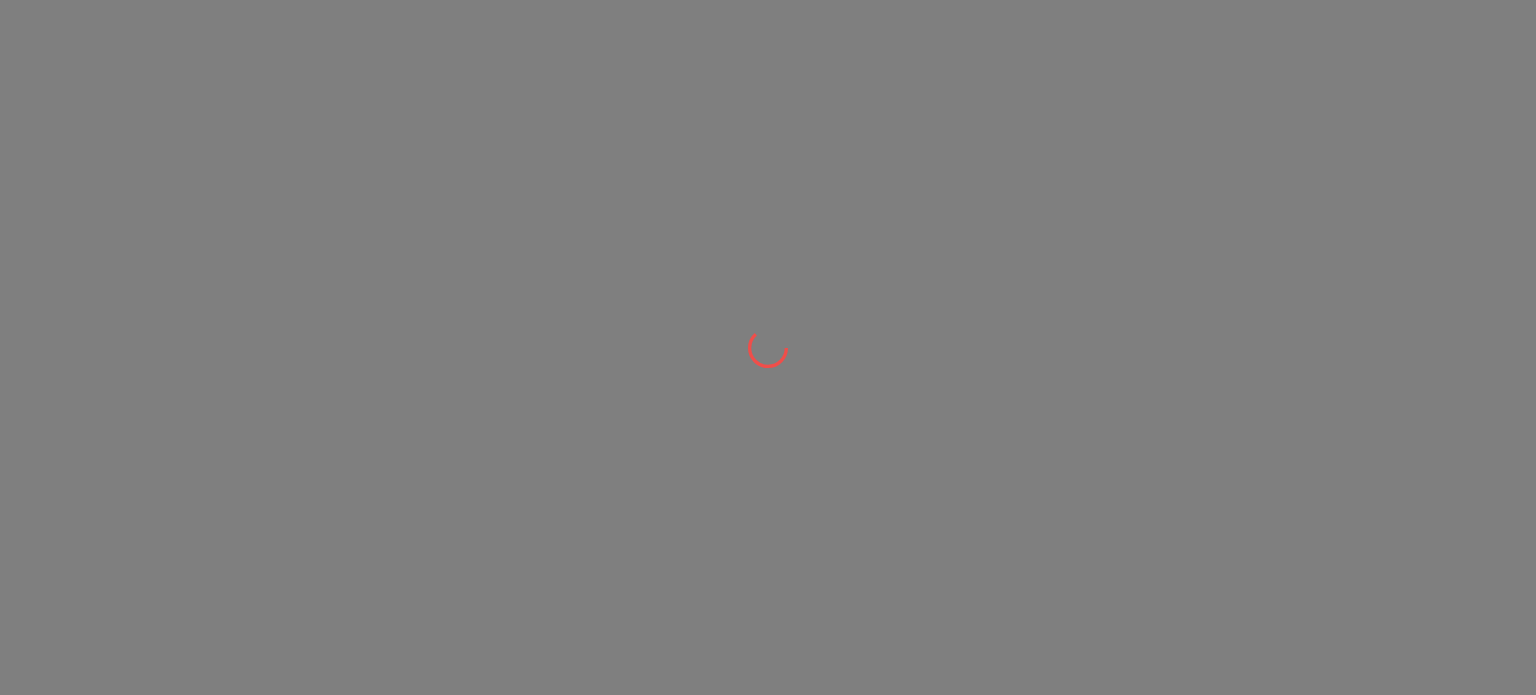 scroll, scrollTop: 0, scrollLeft: 0, axis: both 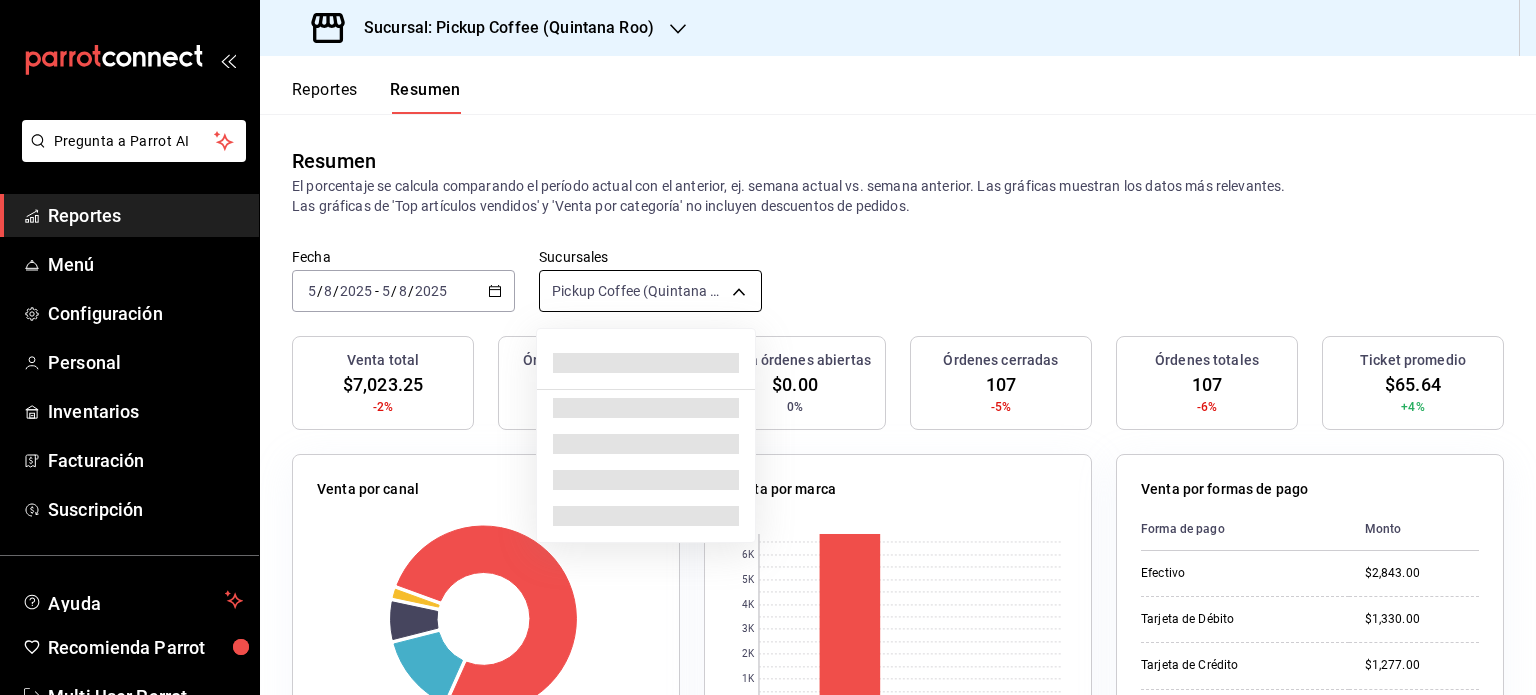 click on "Pregunta a Parrot AI Reportes   Menú   Configuración   Personal   Inventarios   Facturación   Suscripción   Ayuda Recomienda Parrot   Multi User Parrot   Sugerir nueva función   Sucursal: Pickup Coffee ([REGION]) Reportes Resumen Resumen El porcentaje se calcula comparando el período actual con el anterior, ej. semana actual vs. semana anterior. Las gráficas muestran los datos más relevantes.  Las gráficas de 'Top artículos vendidos' y 'Venta por categoría' no incluyen descuentos de pedidos. Fecha [DATE] [DATE] - [DATE] [DATE] Sucursales Pickup Coffee ([REGION]) [object Object] Venta total $7,023.25 -2% Órdenes abiertas 0 0% Venta órdenes abiertas $0.00 0% Órdenes cerradas 107 -5% Órdenes totales 107 -6% Ticket promedio $65.64 +4% Venta por canal Canal Porcentaje Monto Sucursal 77.6% $5,450.00 DiDi Food 14.05% $986.70 Rappi 6.77% $475.55 Uber Eats 1.58% $111.00 Venta por marca  0 1K 2K 3K 4K 5K 6K Marca Monto Pickup Coffee - [REGION] $6,836.85 $186.40 Monto Didi" at bounding box center (768, 347) 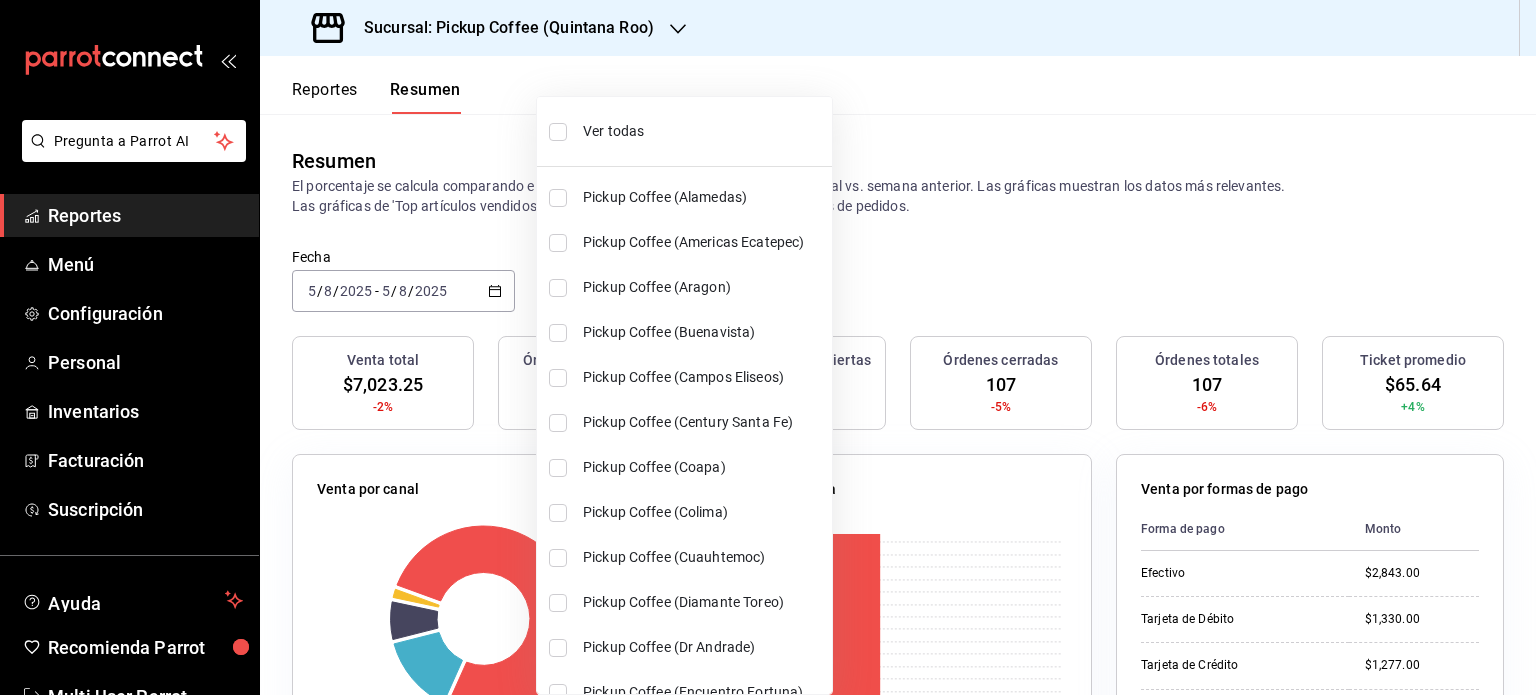 click on "Ver todas" at bounding box center [703, 131] 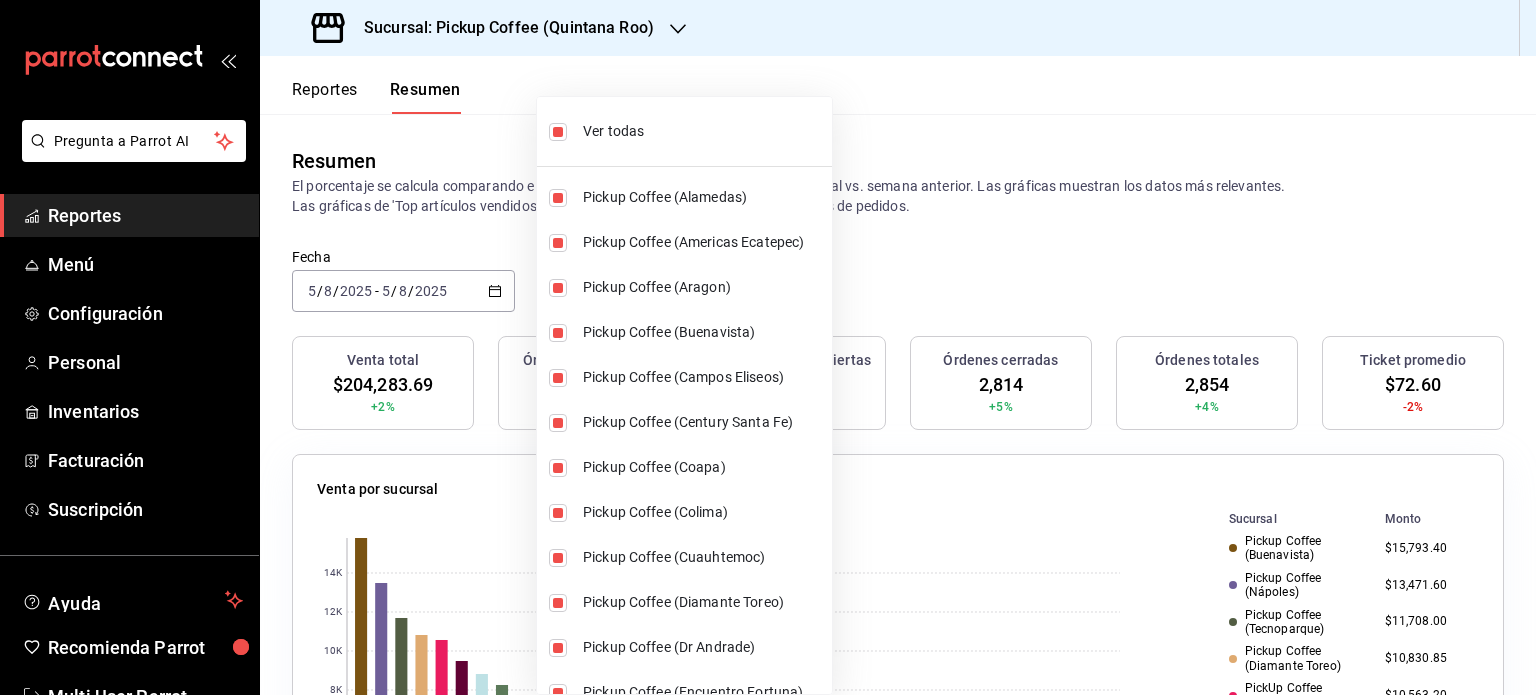 click at bounding box center (768, 347) 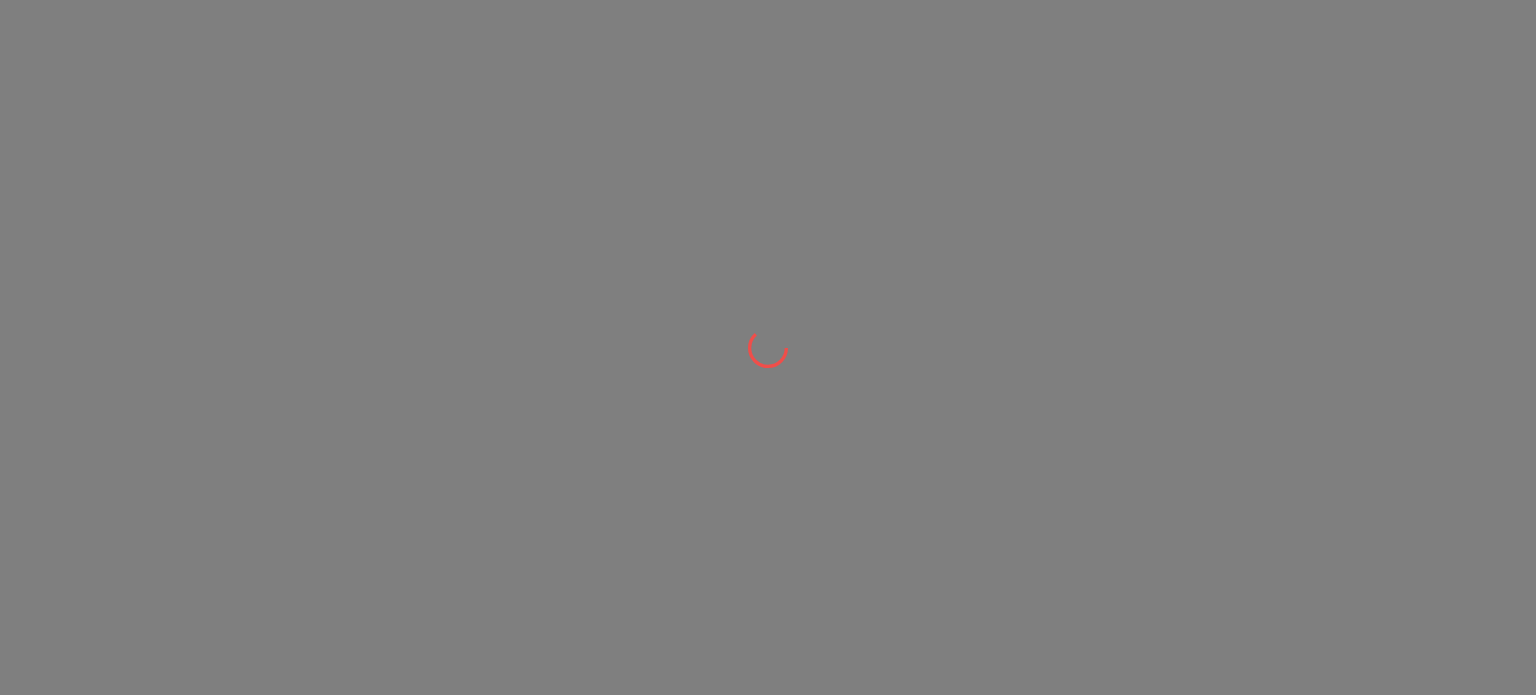 scroll, scrollTop: 0, scrollLeft: 0, axis: both 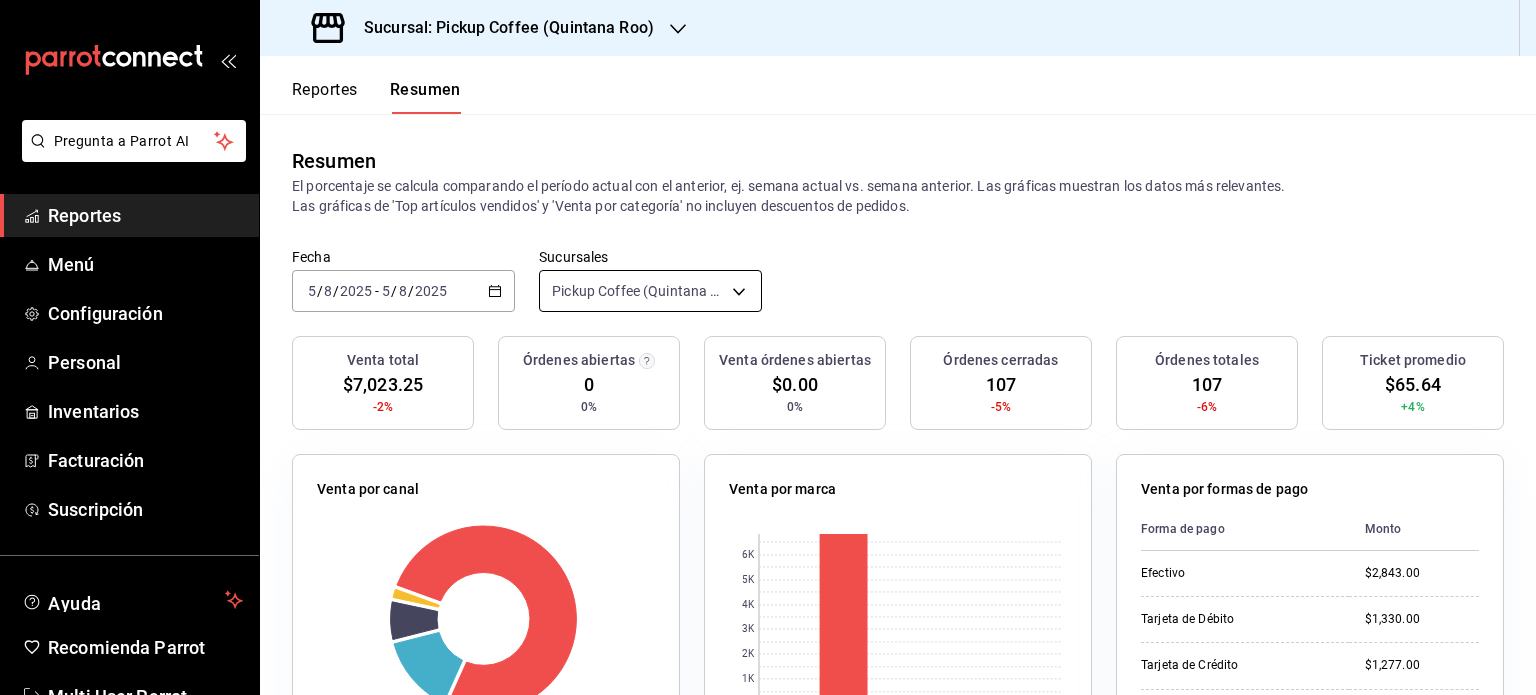 click on "Pregunta a Parrot AI Reportes   Menú   Configuración   Personal   Inventarios   Facturación   Suscripción   Ayuda Recomienda Parrot   Multi User Parrot   Sugerir nueva función   Sucursal: Pickup Coffee ([REGION]) Reportes Resumen Resumen El porcentaje se calcula comparando el período actual con el anterior, ej. semana actual vs. semana anterior. Las gráficas muestran los datos más relevantes.  Las gráficas de 'Top artículos vendidos' y 'Venta por categoría' no incluyen descuentos de pedidos. Fecha [DATE] [DATE] - [DATE] [DATE] Sucursales Pickup Coffee ([REGION]) [object Object] Venta total $7,023.25 -2% Órdenes abiertas 0 0% Venta órdenes abiertas $0.00 0% Órdenes cerradas 107 -5% Órdenes totales 107 -6% Ticket promedio $65.64 +4% Venta por canal Canal Porcentaje Monto Sucursal 77.6% $5,450.00 DiDi Food 14.05% $986.70 Rappi 6.77% $475.55 Uber Eats 1.58% $111.00 Venta por marca  0 1K 2K 3K 4K 5K 6K Marca Monto Pickup Coffee - [REGION] $6,836.85 $186.40 Monto Didi" at bounding box center (768, 347) 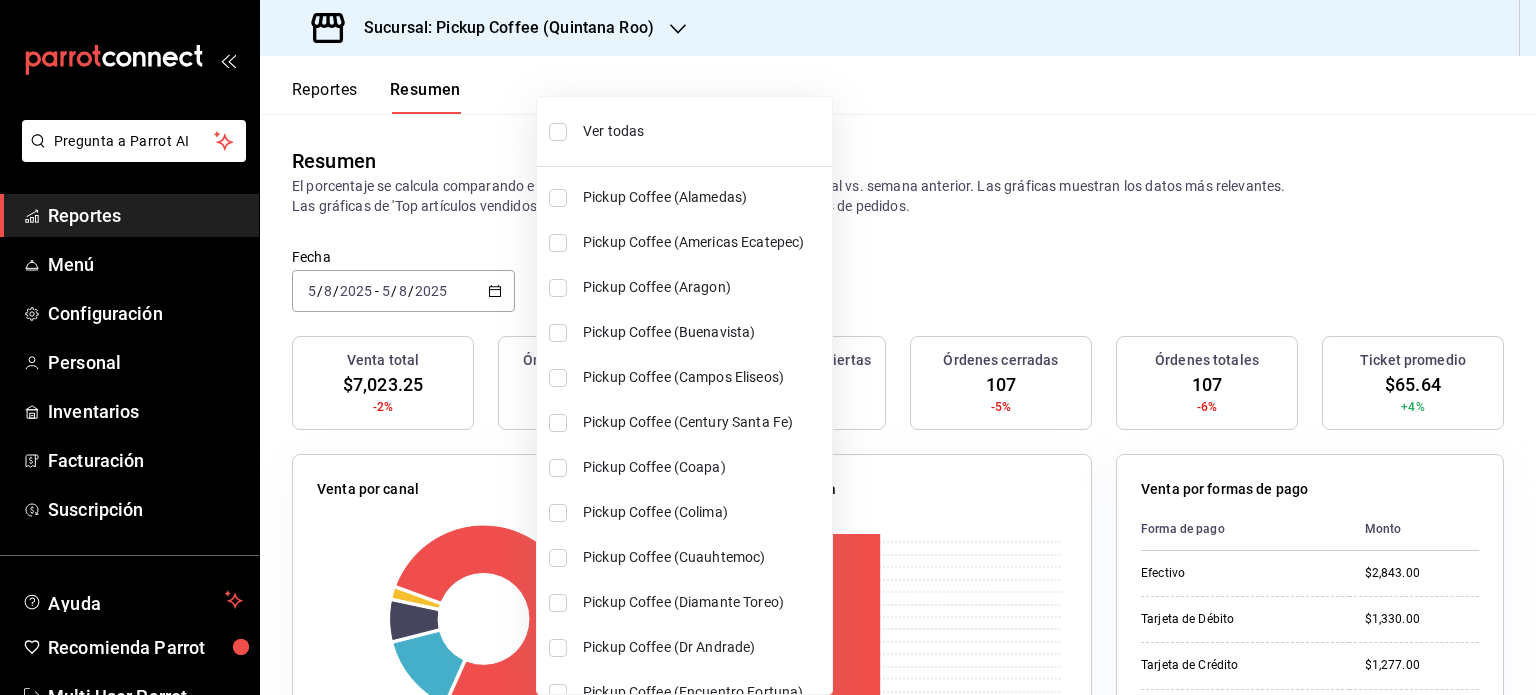 click on "Ver todas" at bounding box center (703, 131) 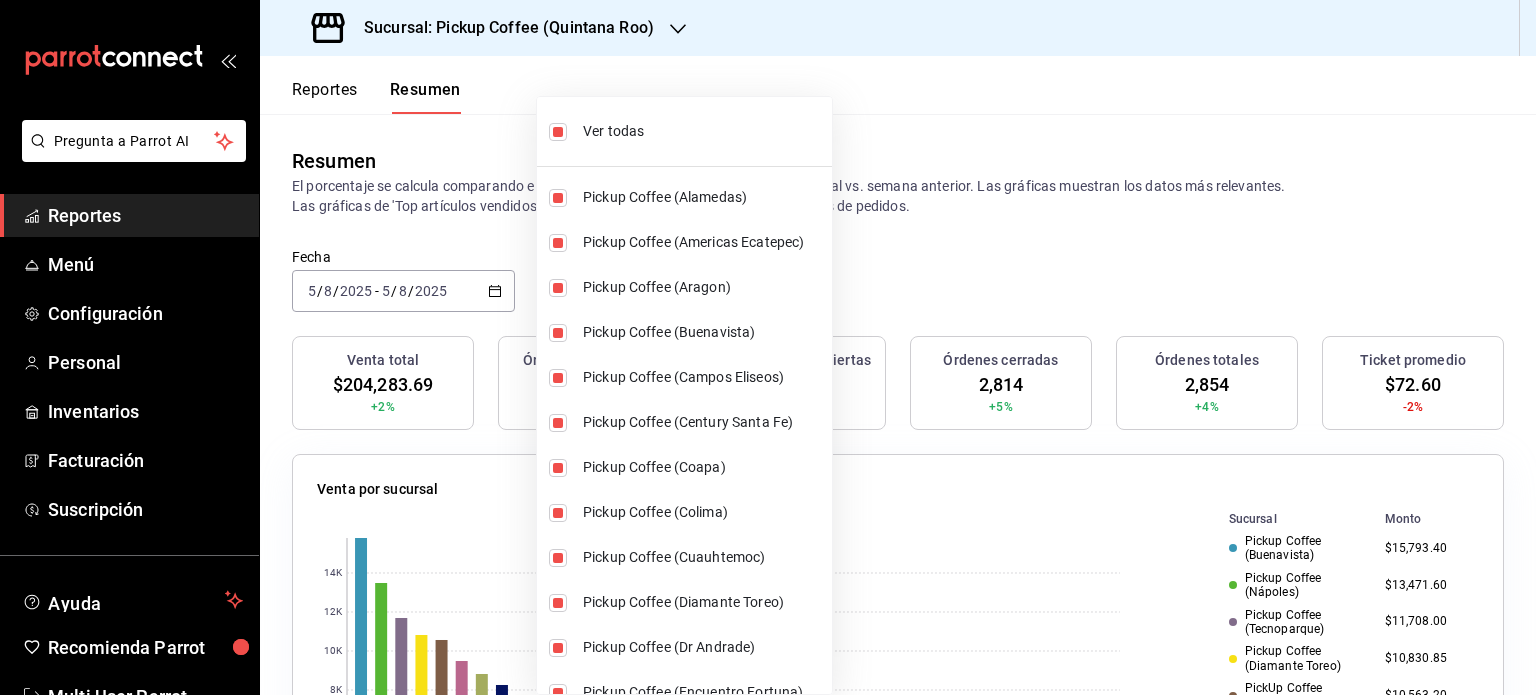 click at bounding box center (768, 347) 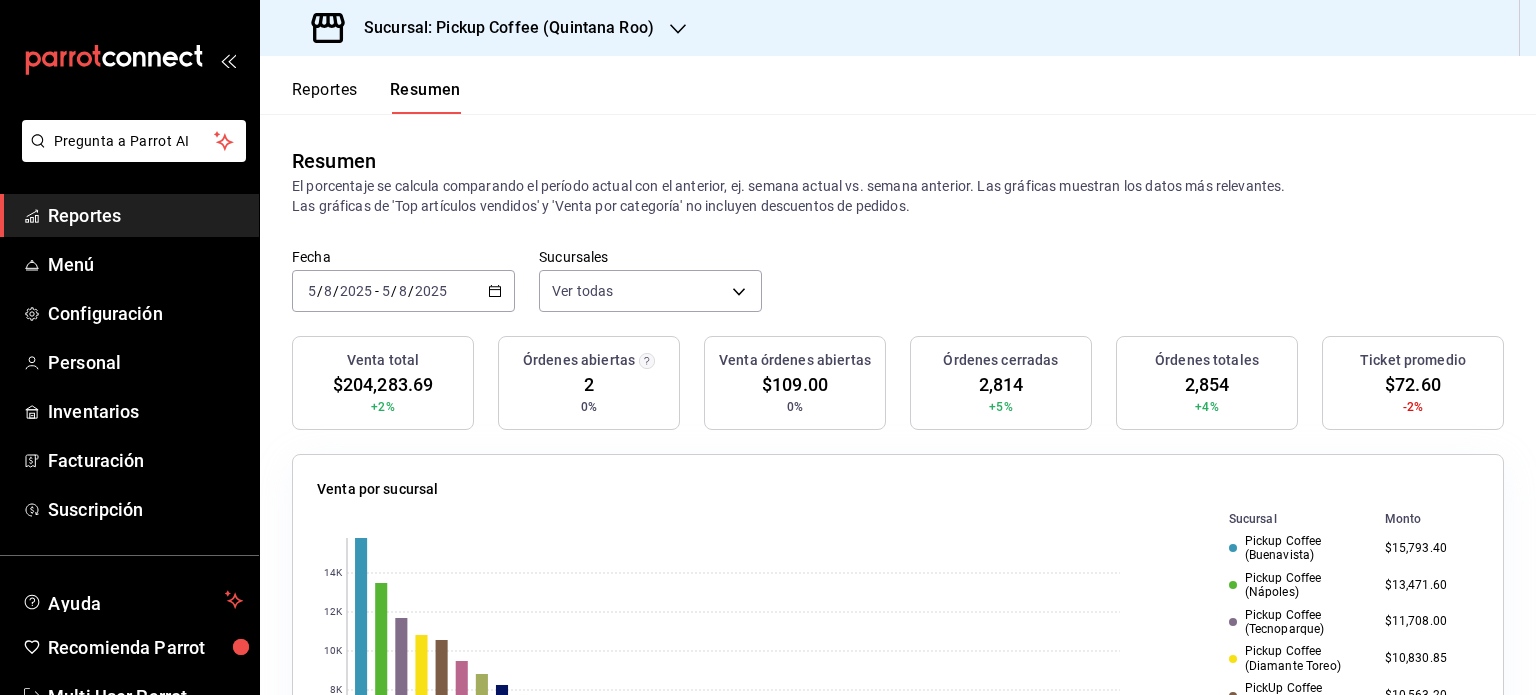 click 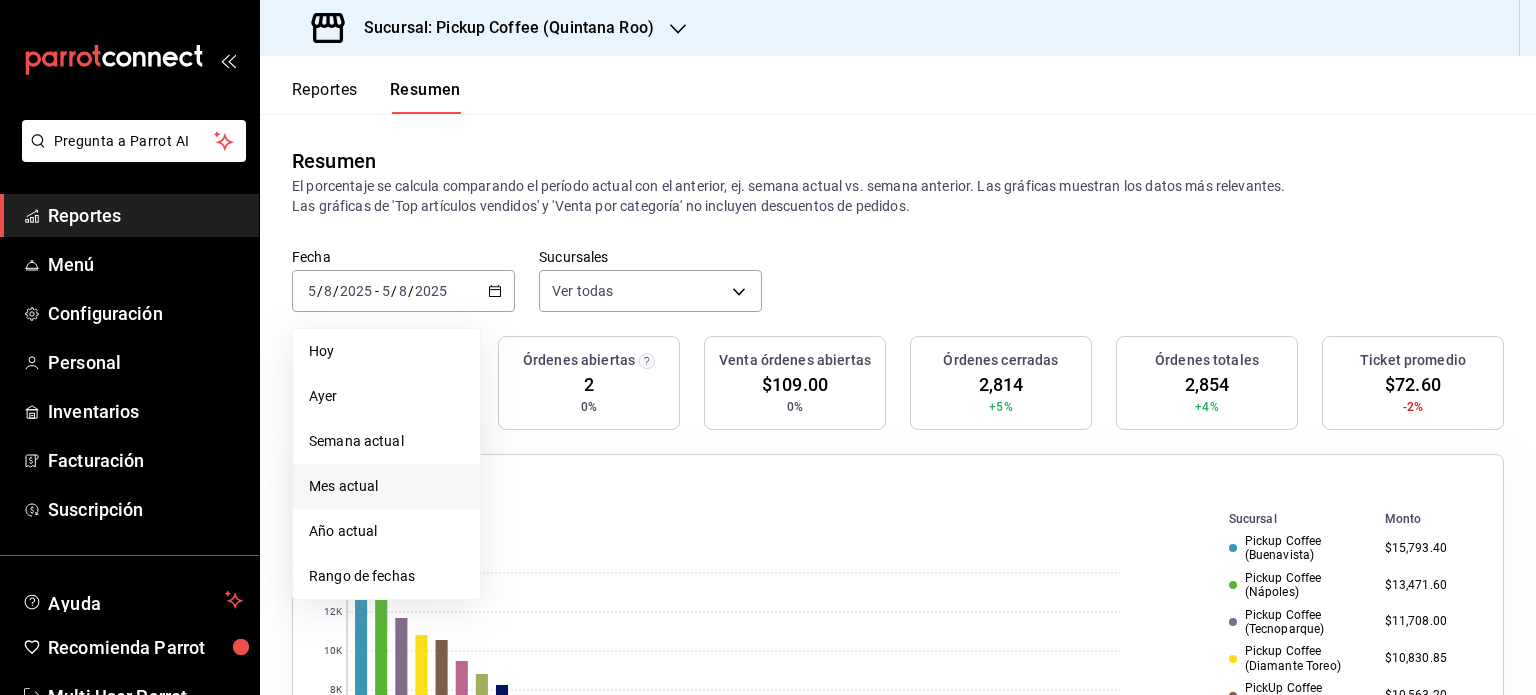click on "Mes actual" at bounding box center (386, 486) 